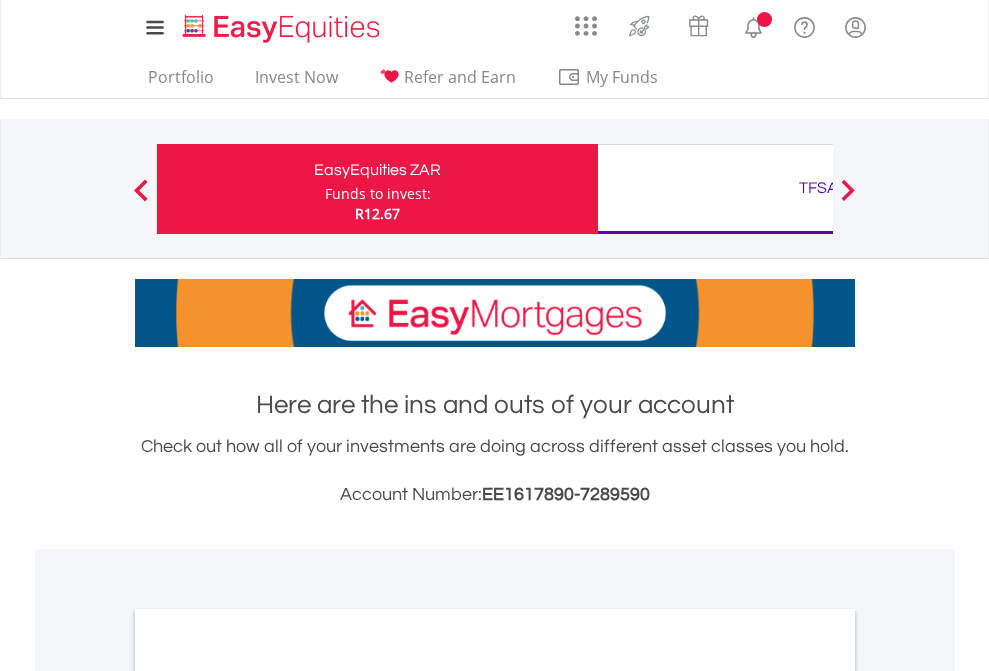 scroll, scrollTop: 0, scrollLeft: 0, axis: both 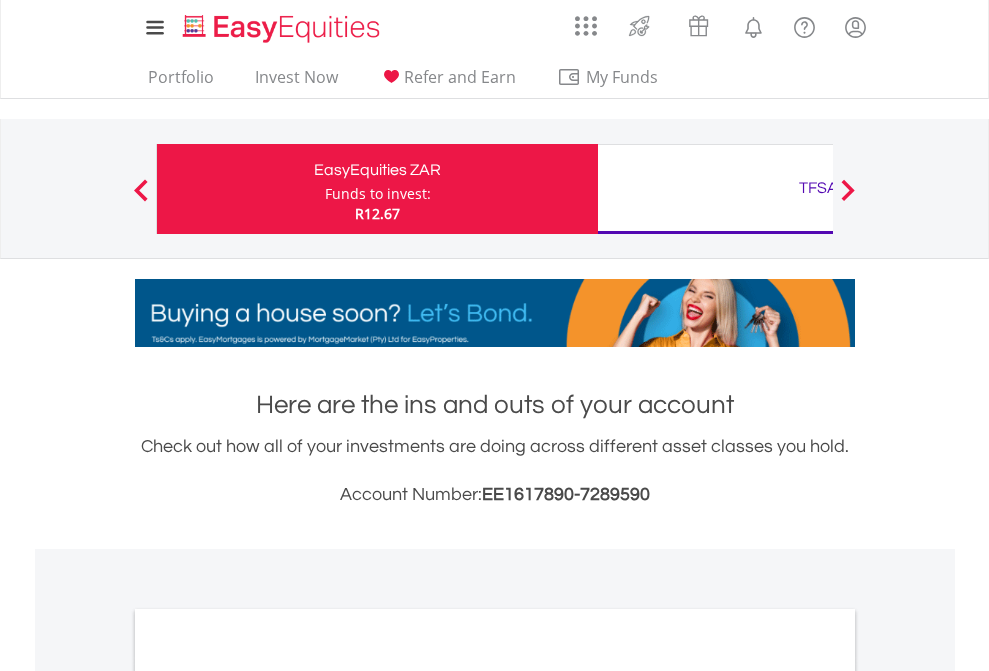 click on "Funds to invest:" at bounding box center [378, 194] 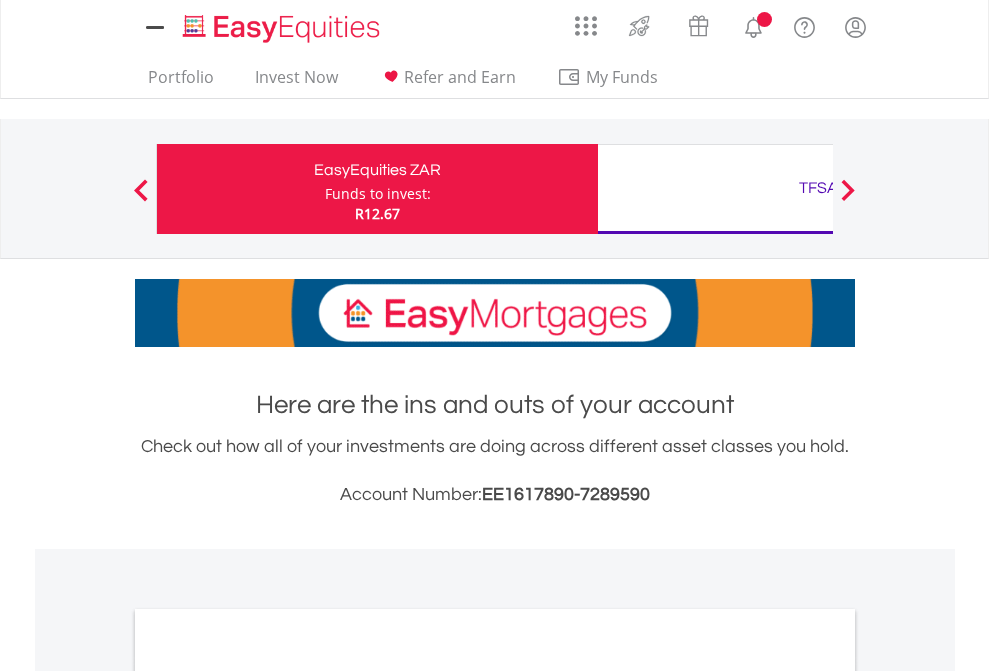 scroll, scrollTop: 0, scrollLeft: 0, axis: both 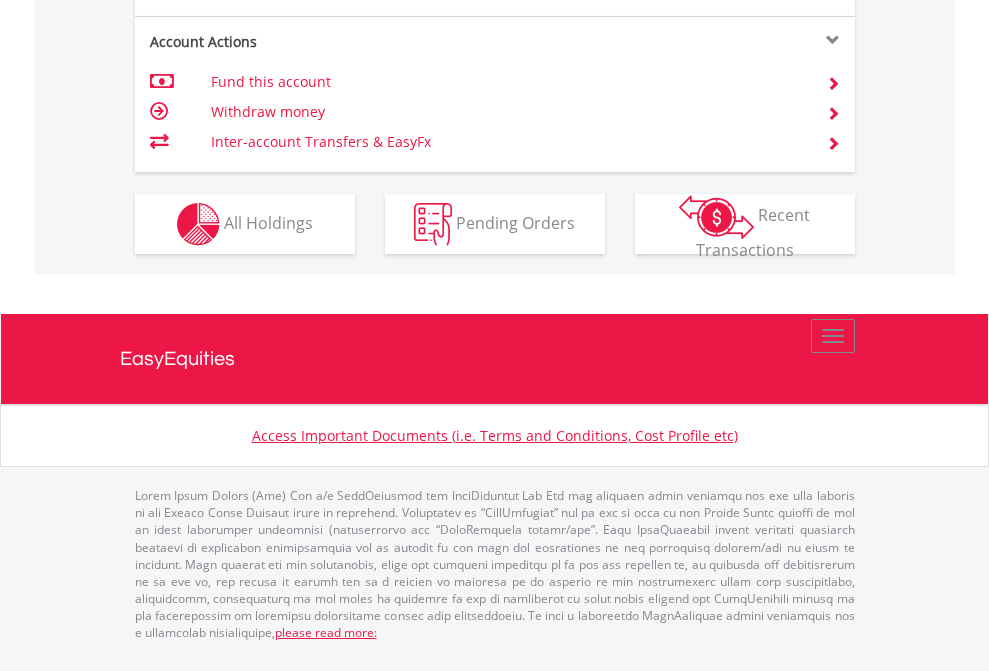 click on "Investment types" at bounding box center (706, -337) 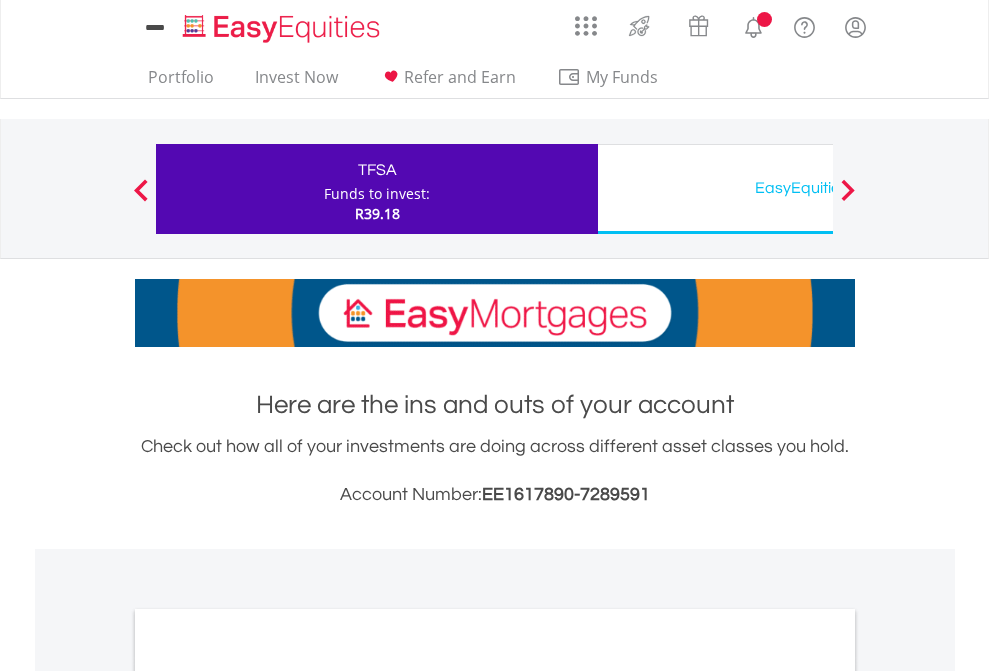 scroll, scrollTop: 0, scrollLeft: 0, axis: both 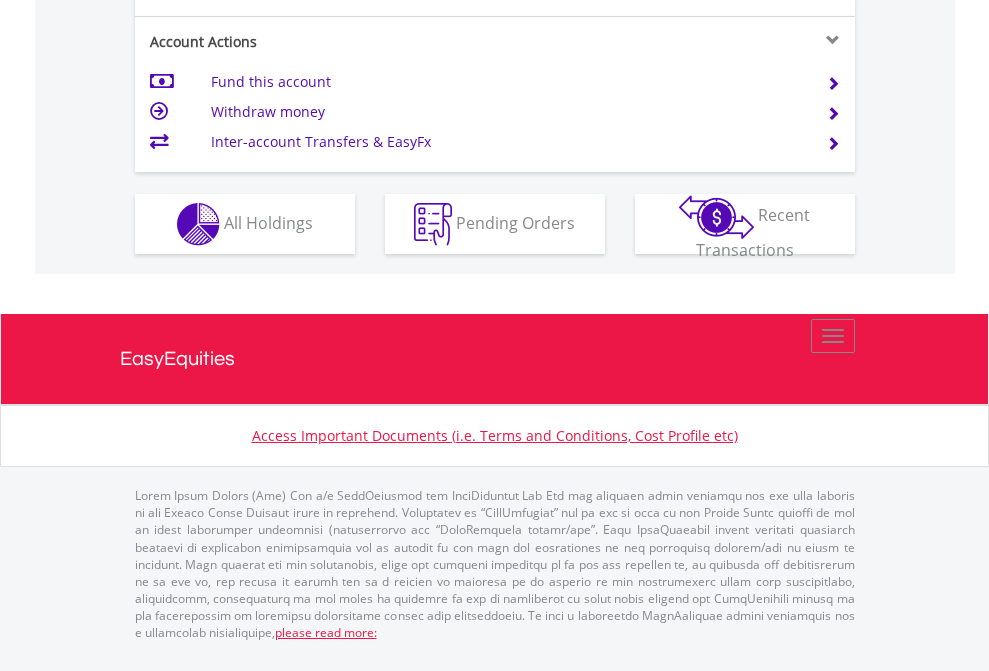 click on "Investment types" at bounding box center (706, -337) 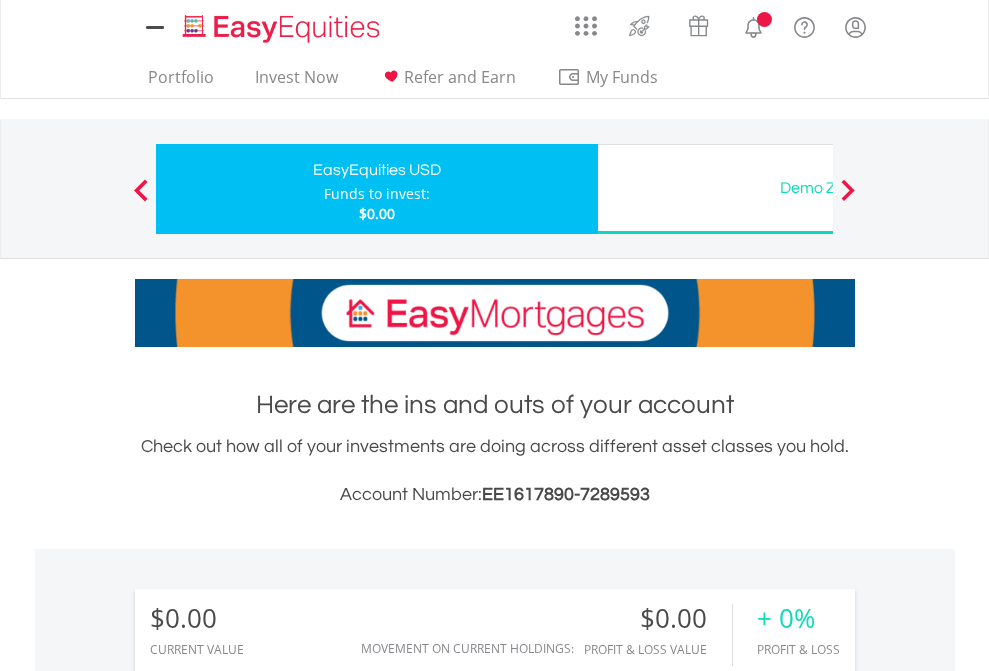 scroll, scrollTop: 0, scrollLeft: 0, axis: both 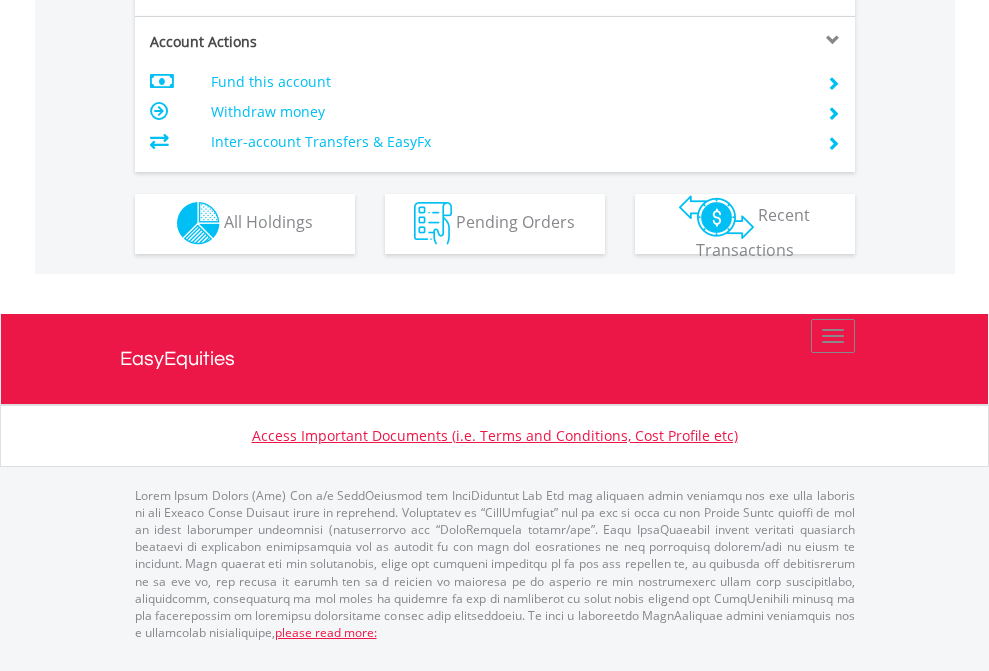 click on "Investment types" at bounding box center (706, -353) 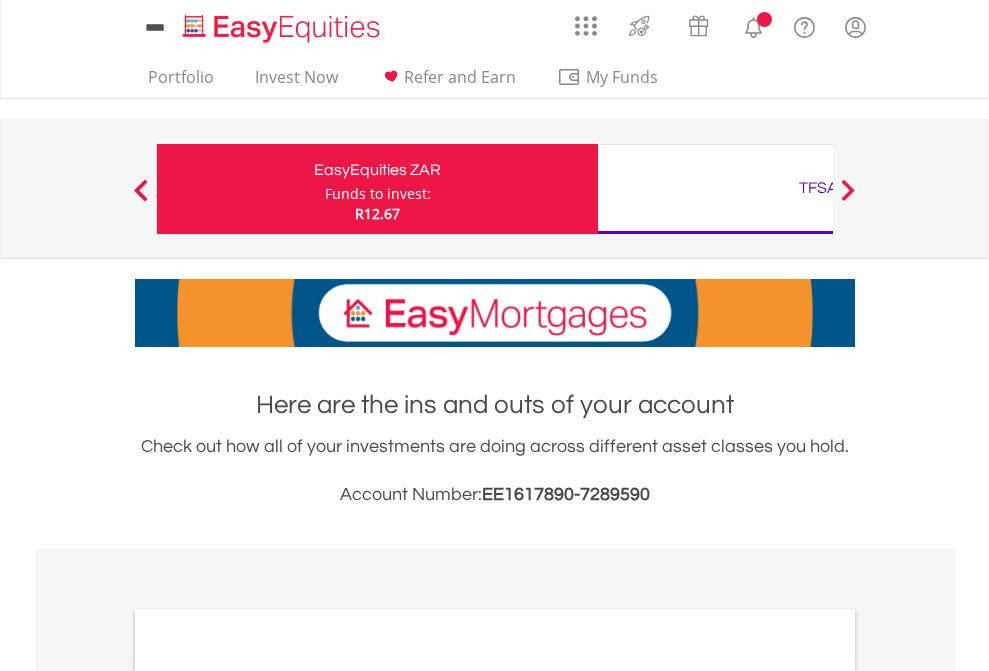 scroll, scrollTop: 0, scrollLeft: 0, axis: both 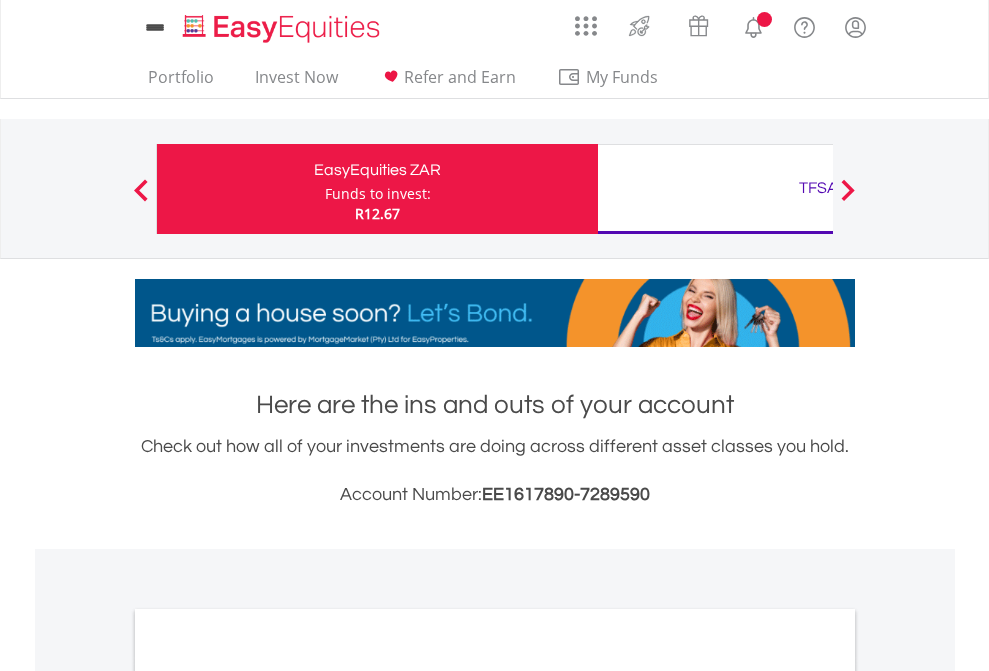 click on "All Holdings" at bounding box center [268, 1096] 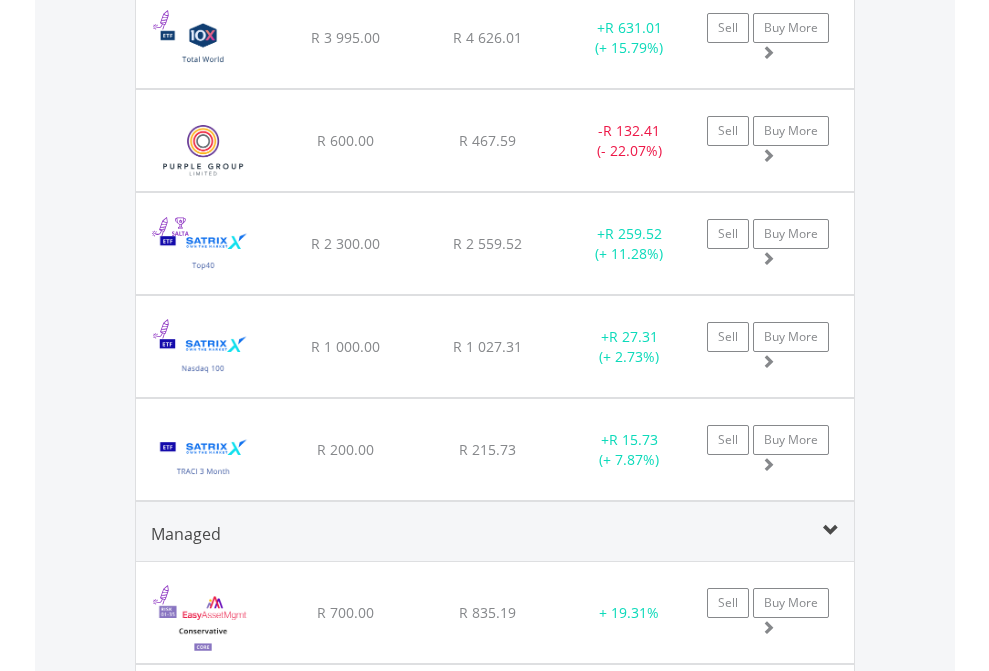 scroll, scrollTop: 2385, scrollLeft: 0, axis: vertical 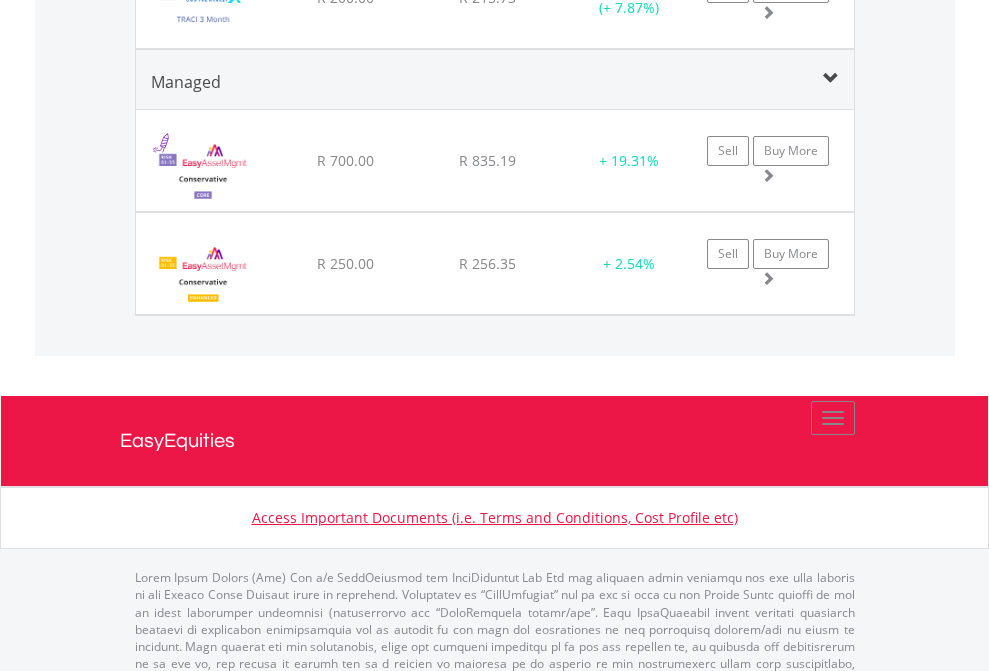 click on "TFSA" at bounding box center (818, -2197) 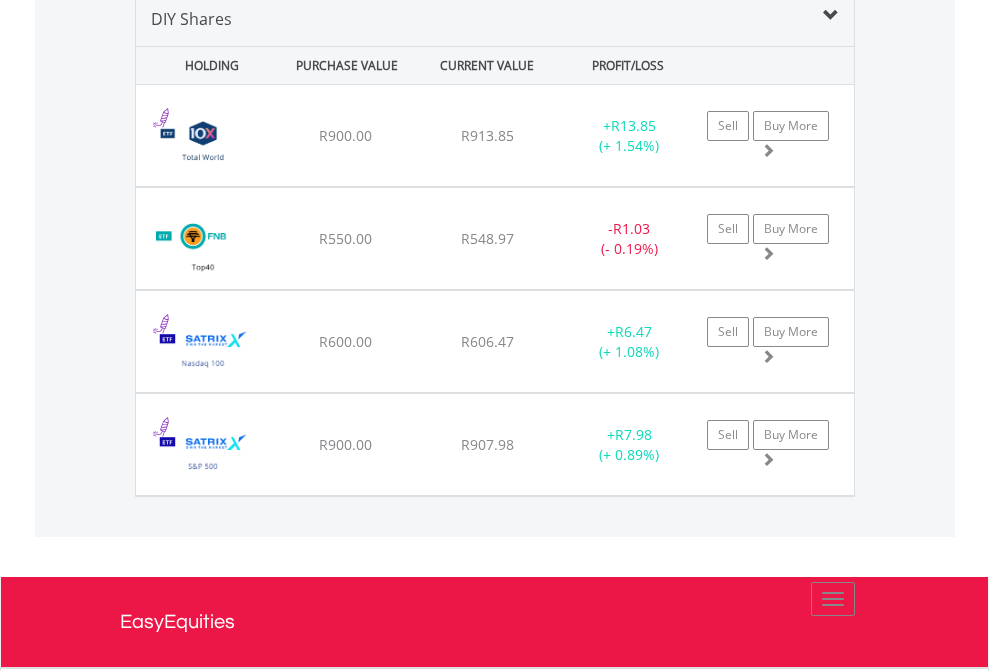 scroll, scrollTop: 1933, scrollLeft: 0, axis: vertical 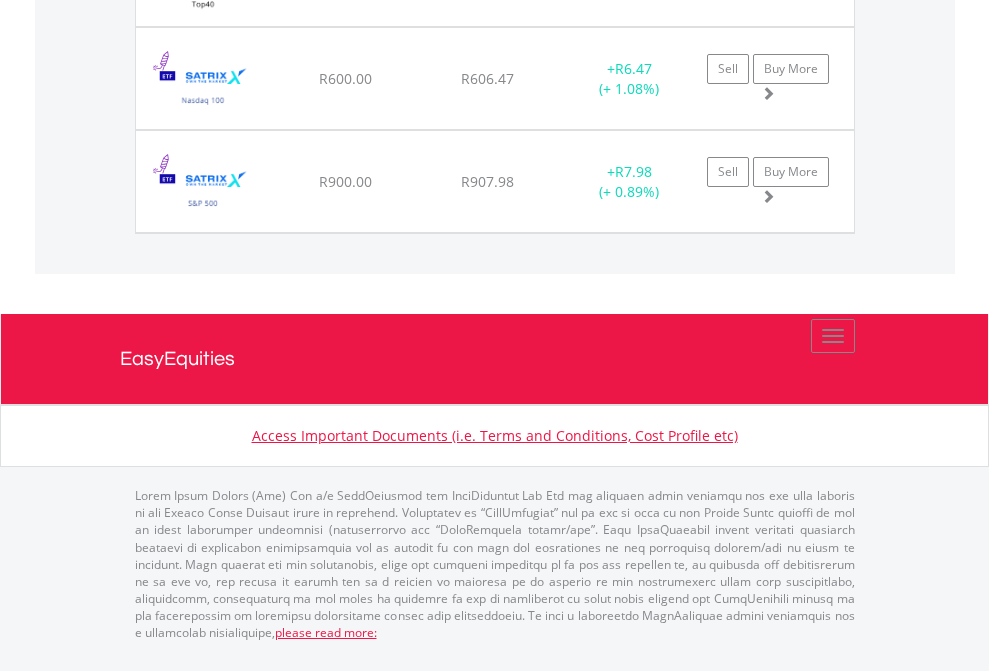 click on "EasyEquities USD" at bounding box center (818, -1277) 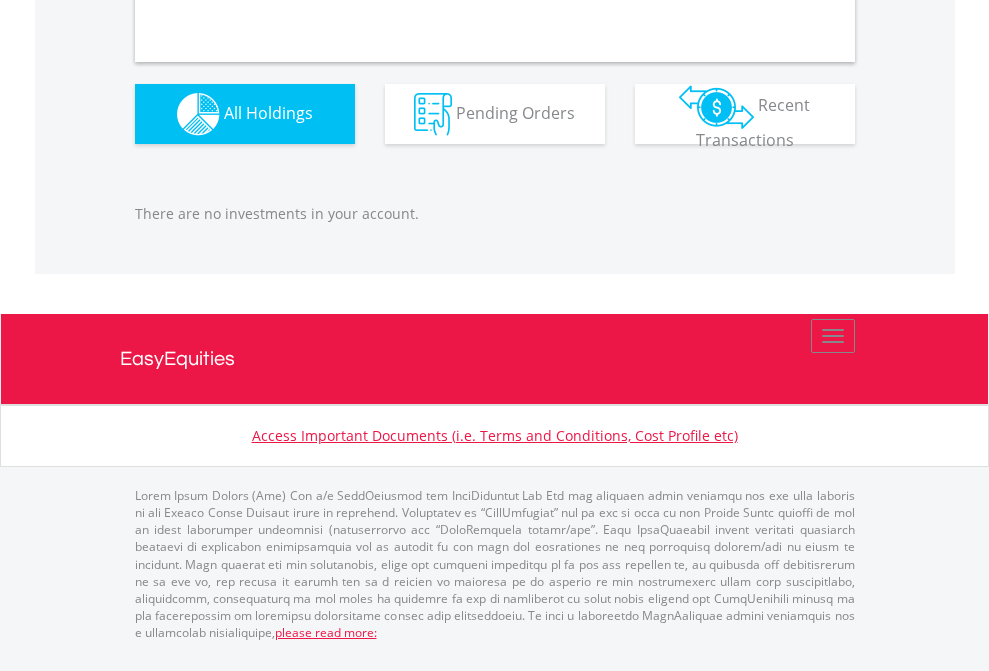scroll, scrollTop: 1980, scrollLeft: 0, axis: vertical 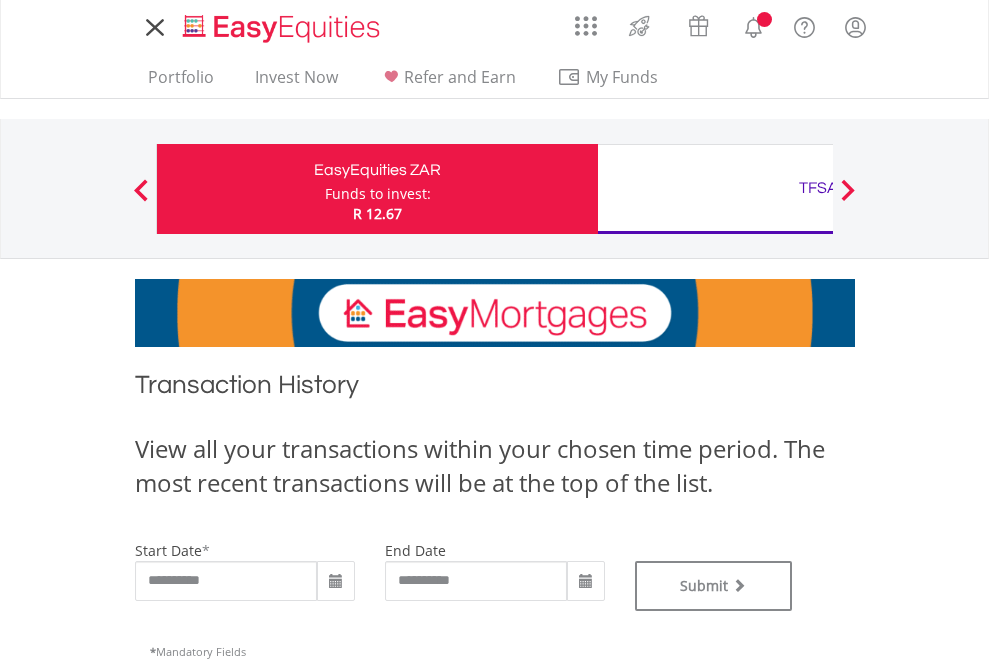 type on "**********" 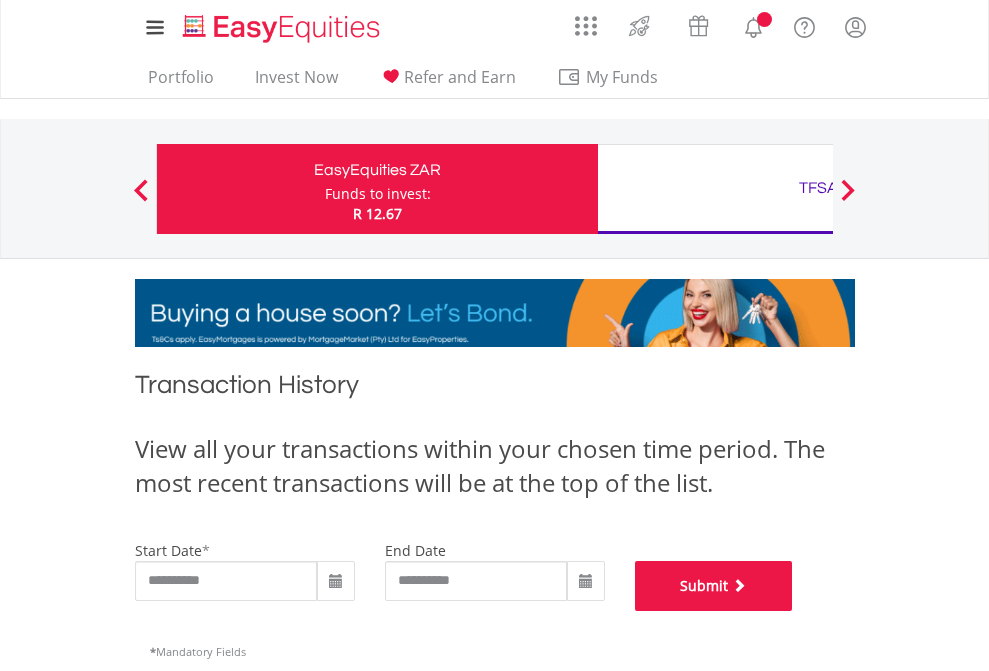 click on "Submit" at bounding box center [714, 586] 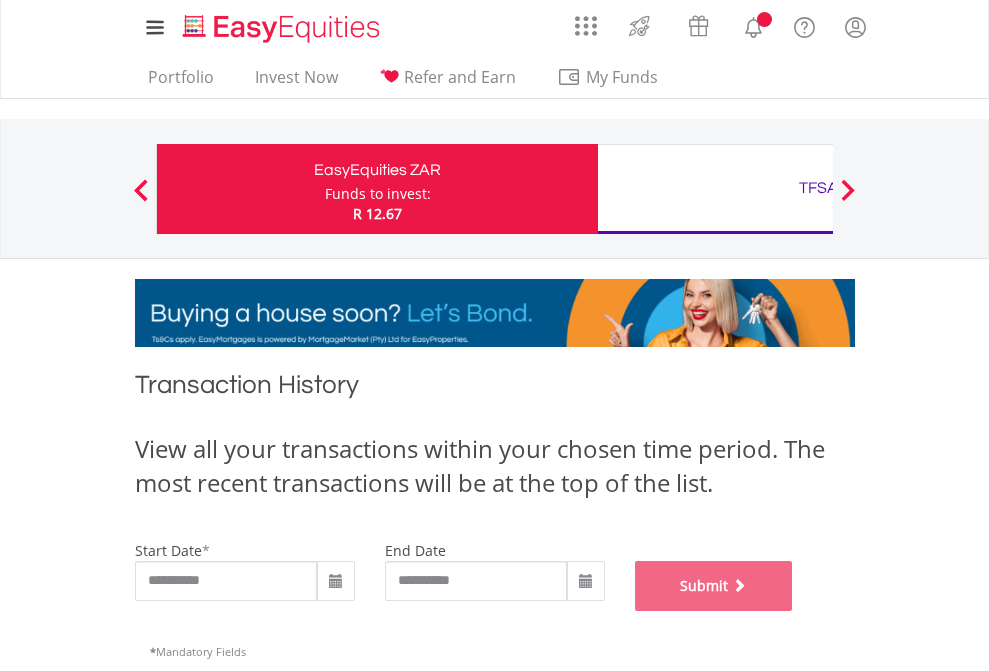 scroll, scrollTop: 811, scrollLeft: 0, axis: vertical 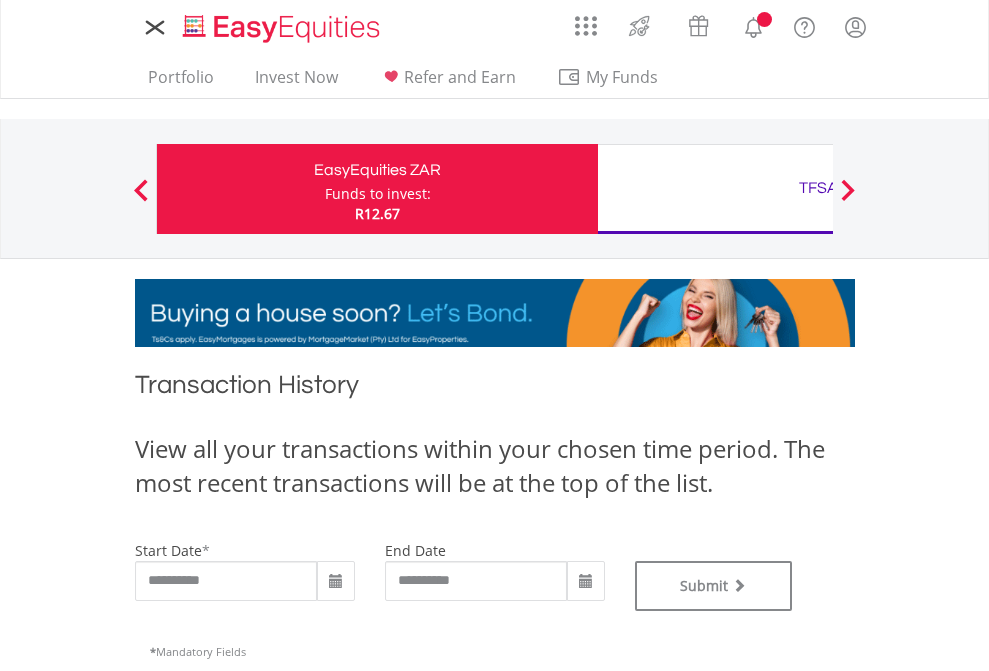 click on "TFSA" at bounding box center (818, 188) 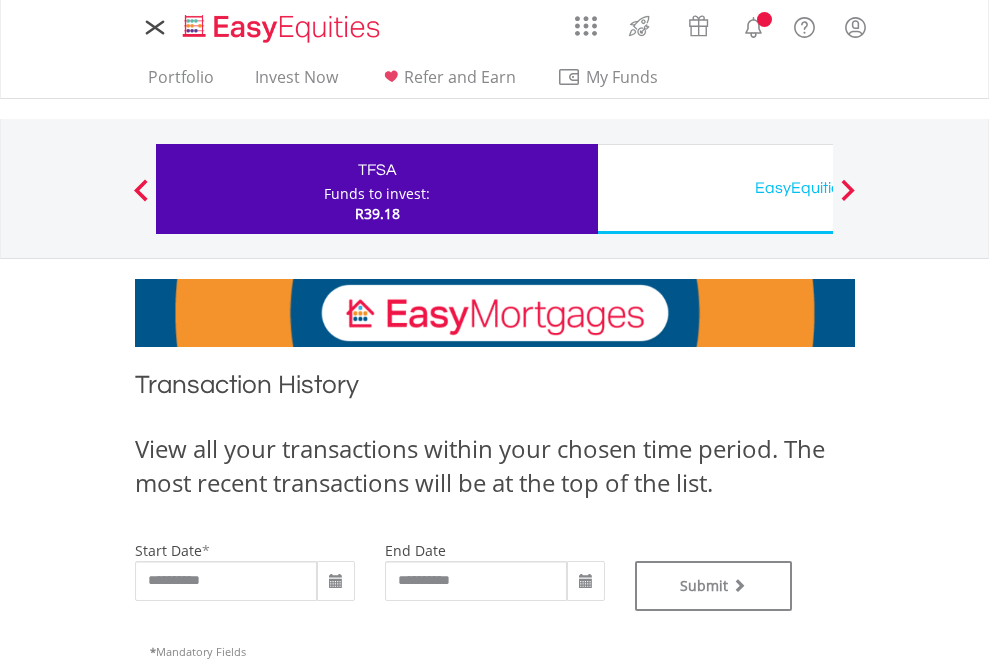 type on "**********" 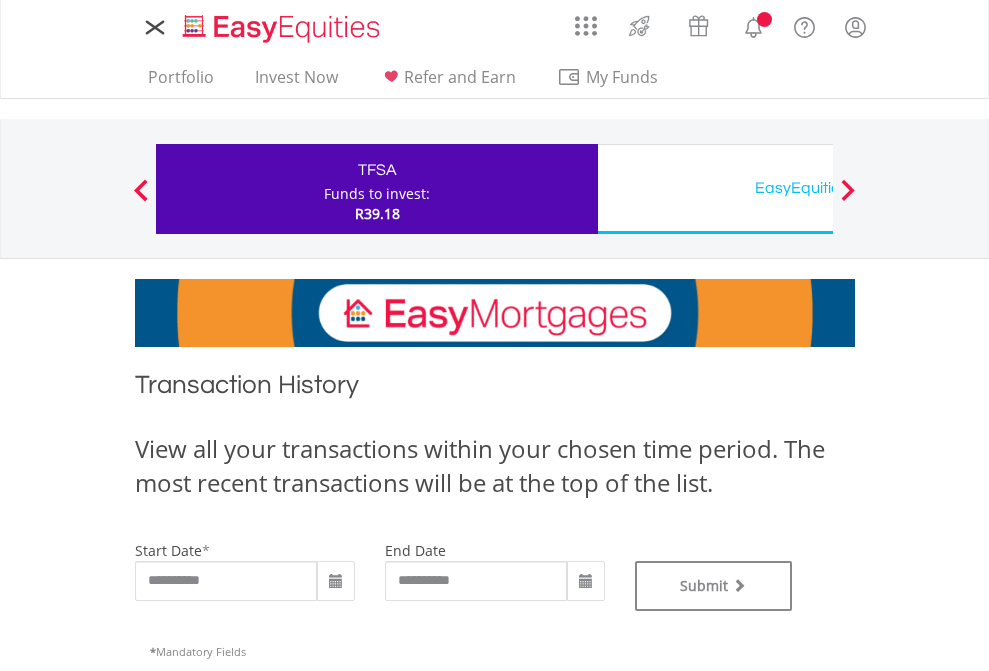 scroll, scrollTop: 0, scrollLeft: 0, axis: both 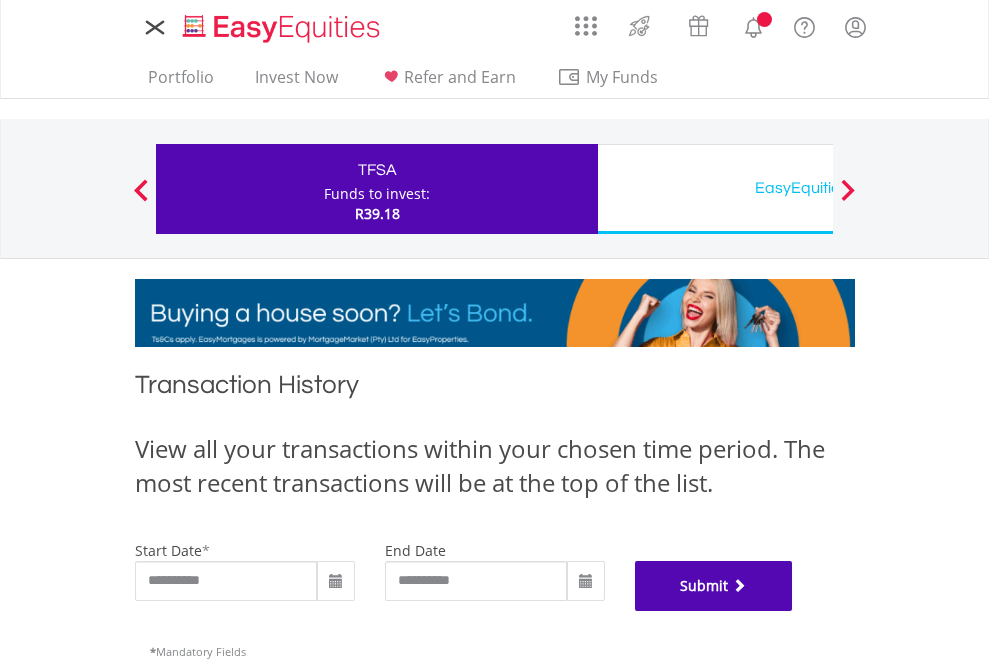 click on "Submit" at bounding box center [714, 586] 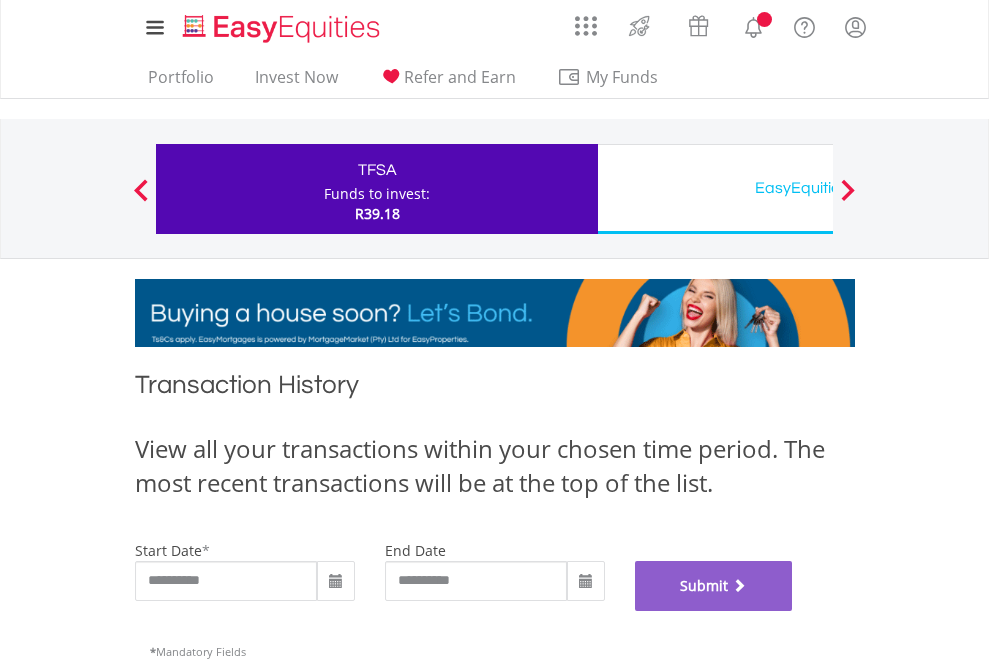scroll, scrollTop: 811, scrollLeft: 0, axis: vertical 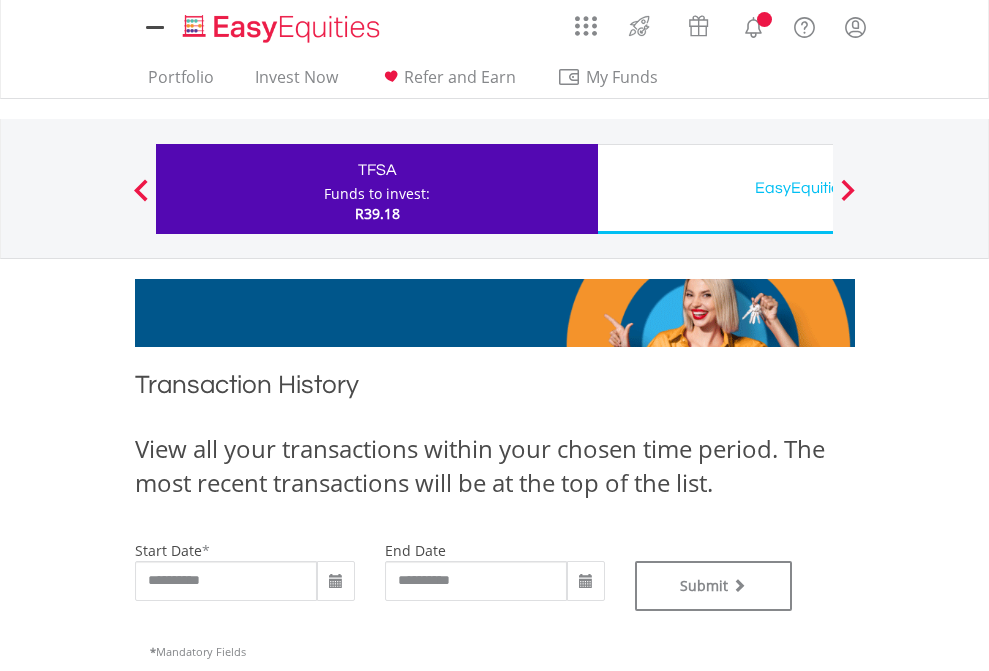 click on "EasyEquities USD" at bounding box center [818, 188] 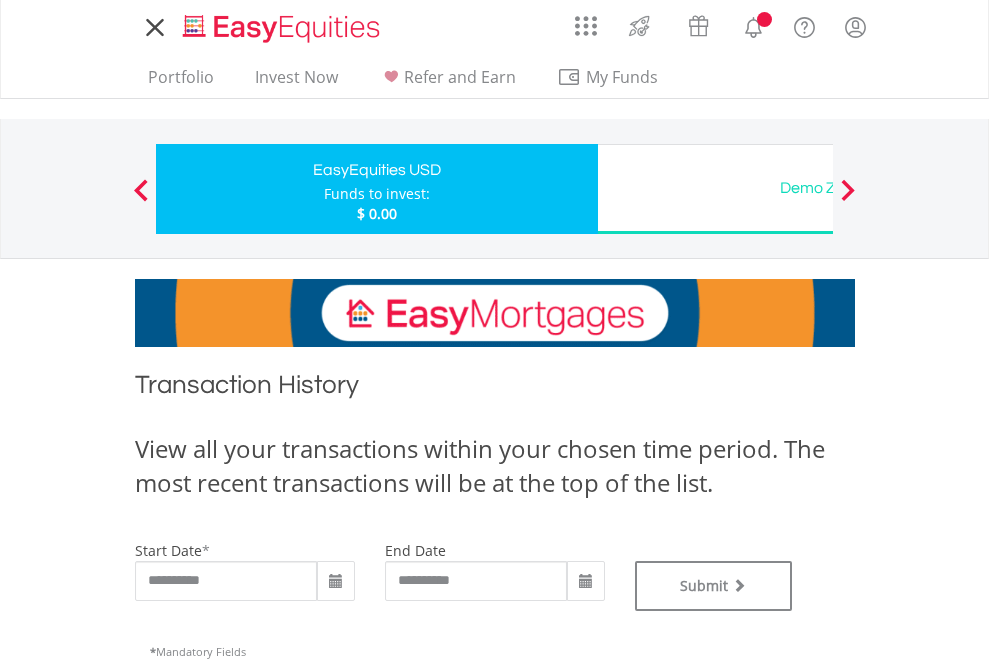 scroll, scrollTop: 0, scrollLeft: 0, axis: both 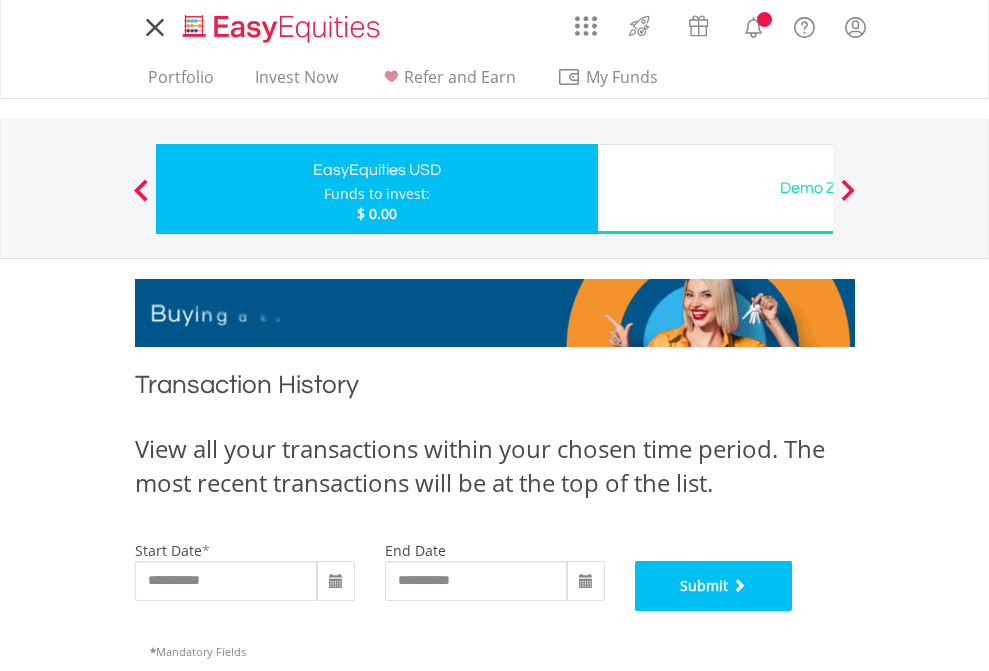 click on "Submit" at bounding box center (714, 586) 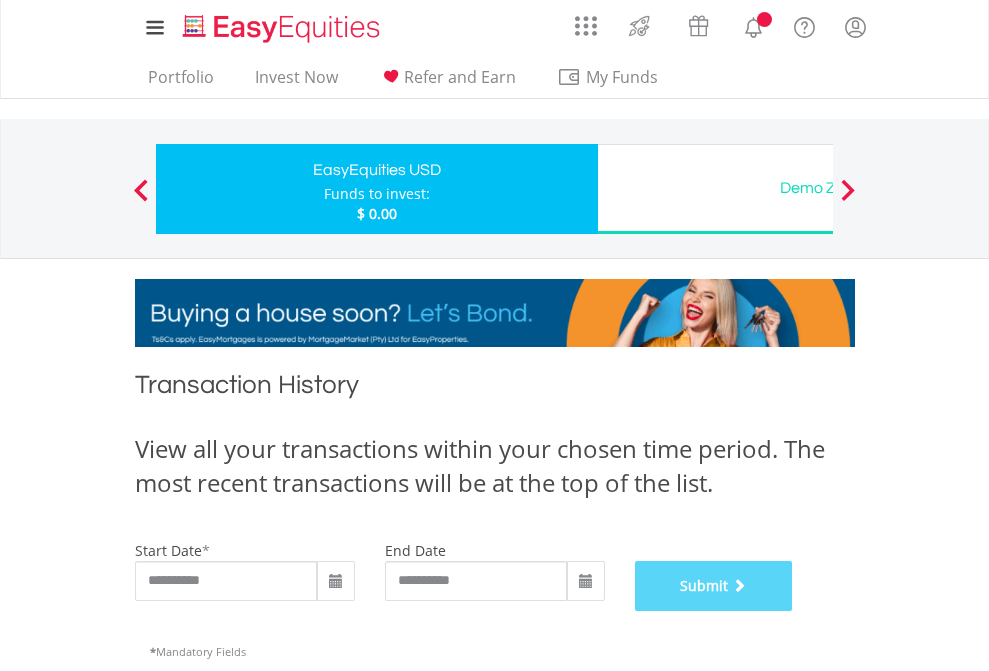 scroll, scrollTop: 811, scrollLeft: 0, axis: vertical 